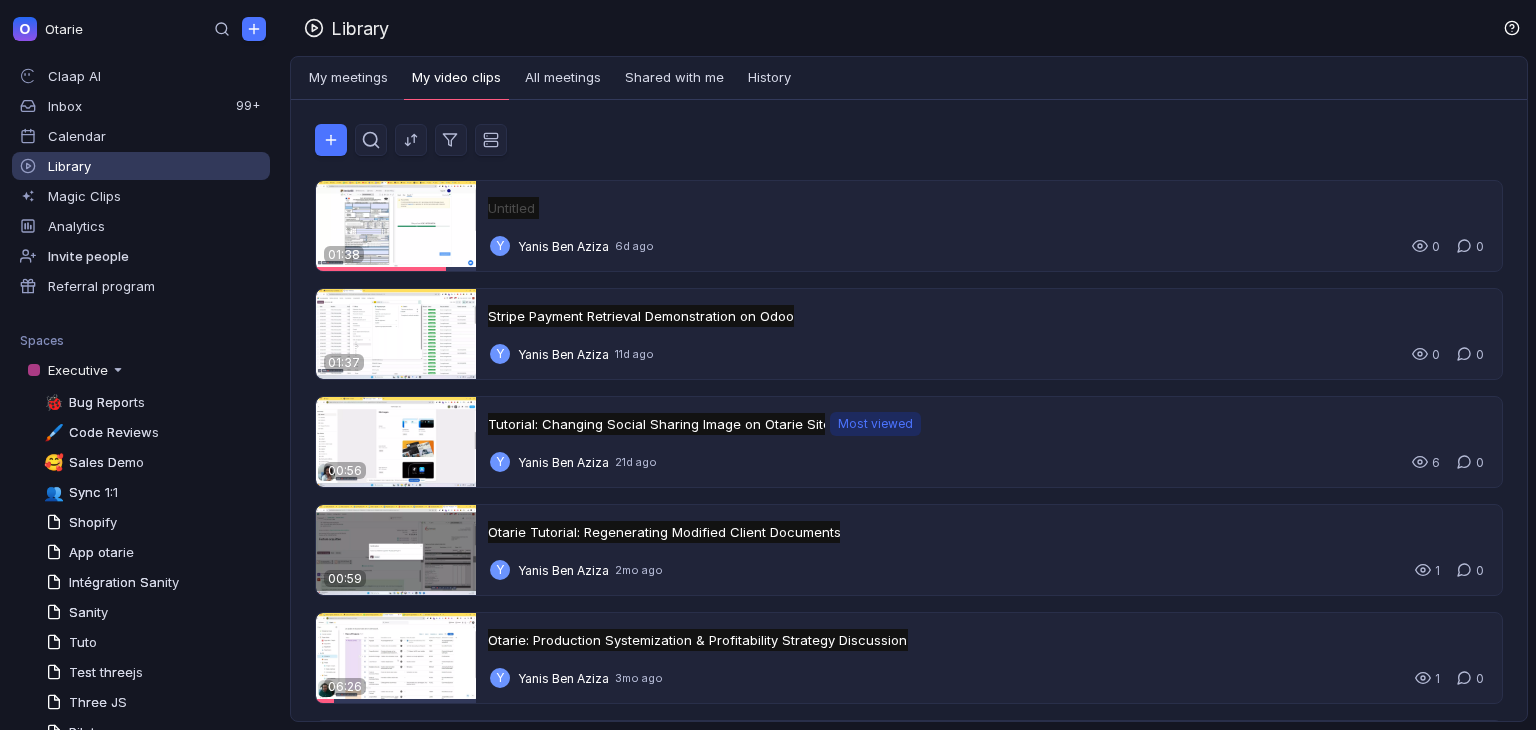 scroll, scrollTop: 0, scrollLeft: 0, axis: both 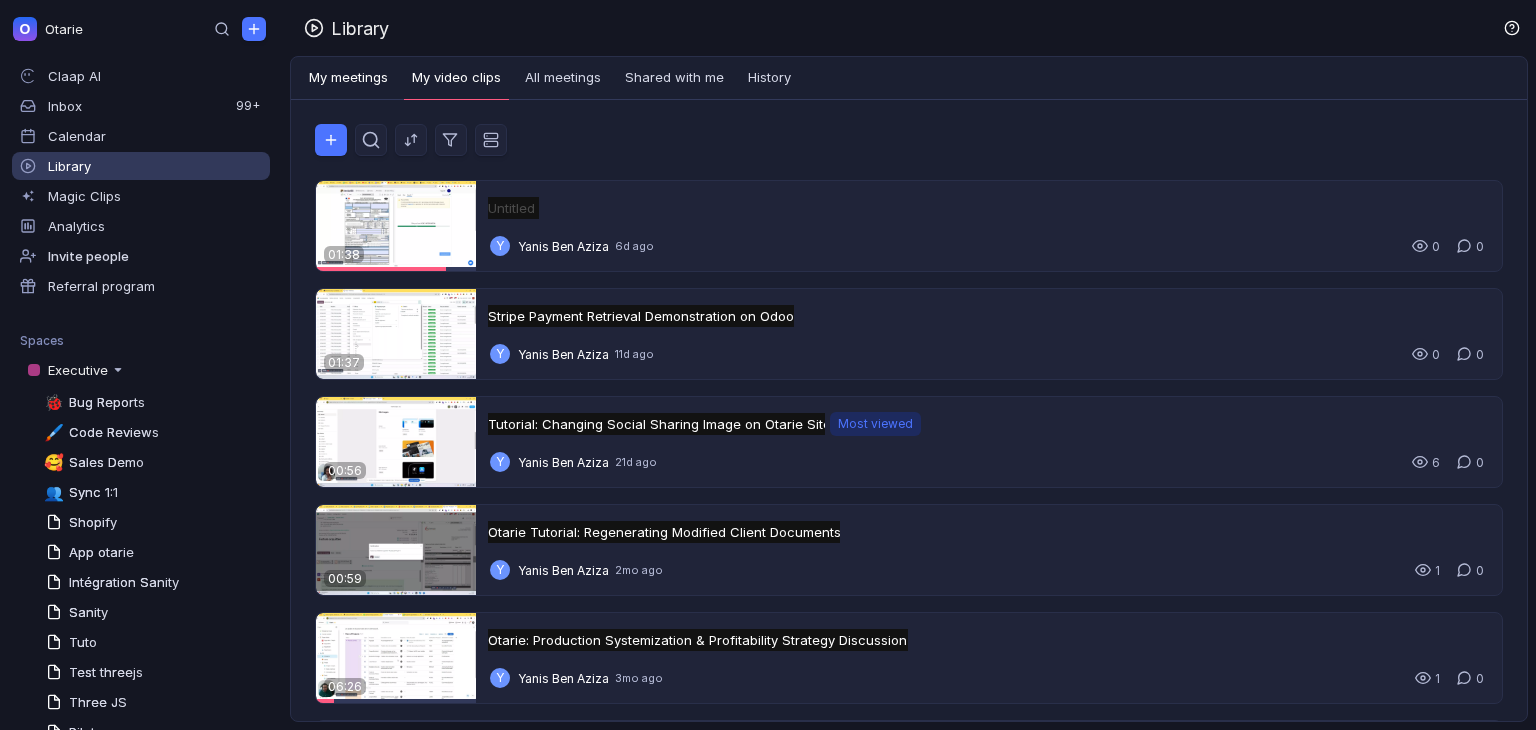 click on "My meetings" at bounding box center (348, 78) 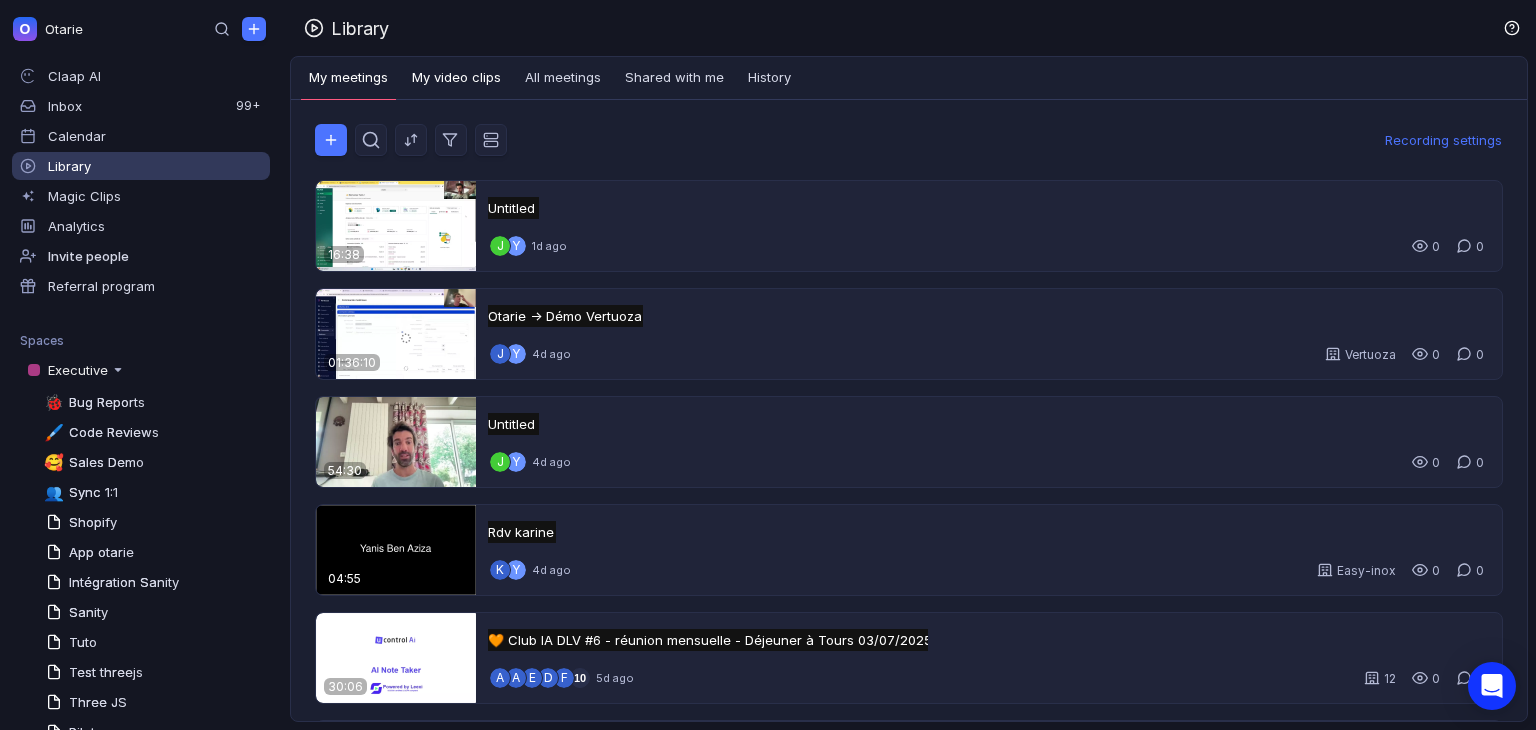 click on "My video clips" at bounding box center (456, 78) 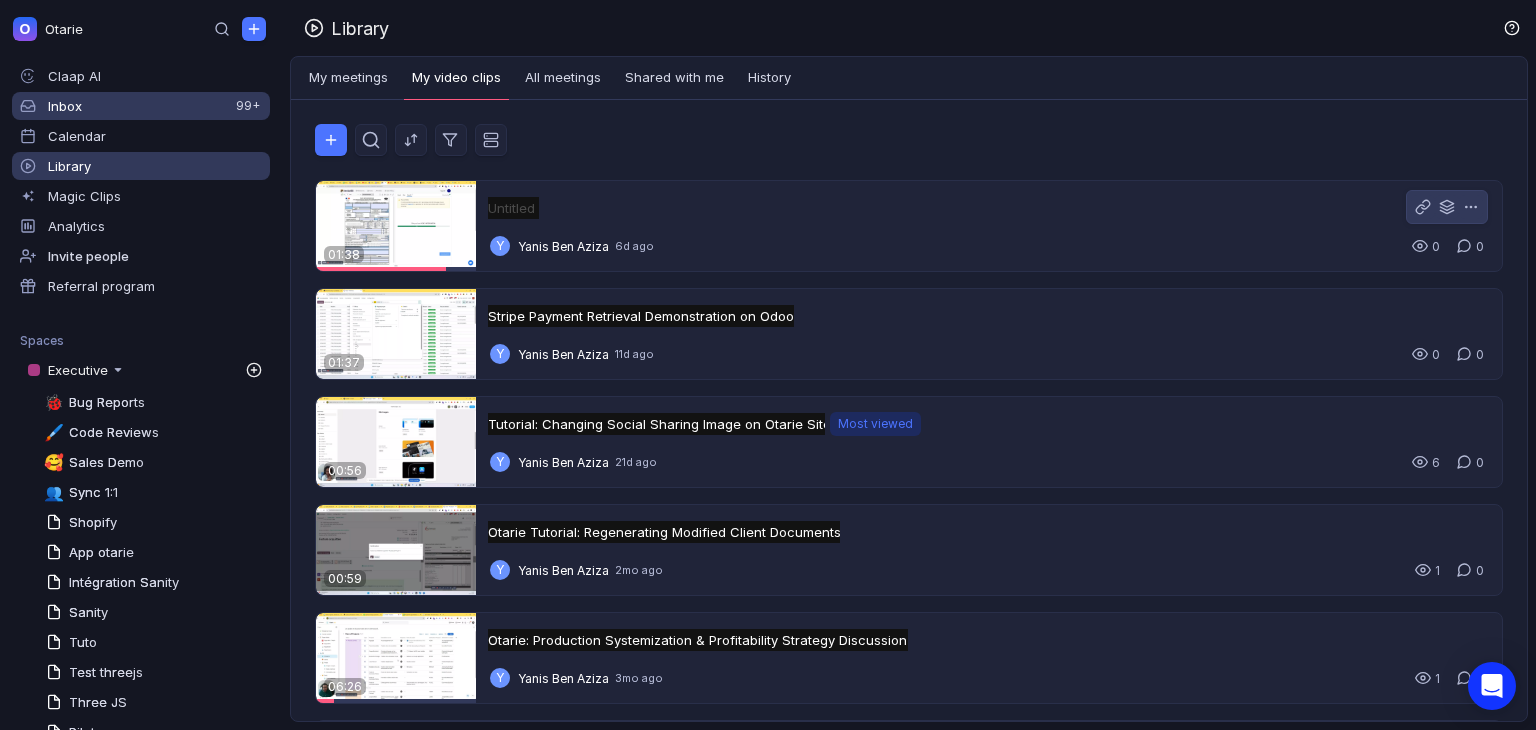 scroll, scrollTop: 0, scrollLeft: 0, axis: both 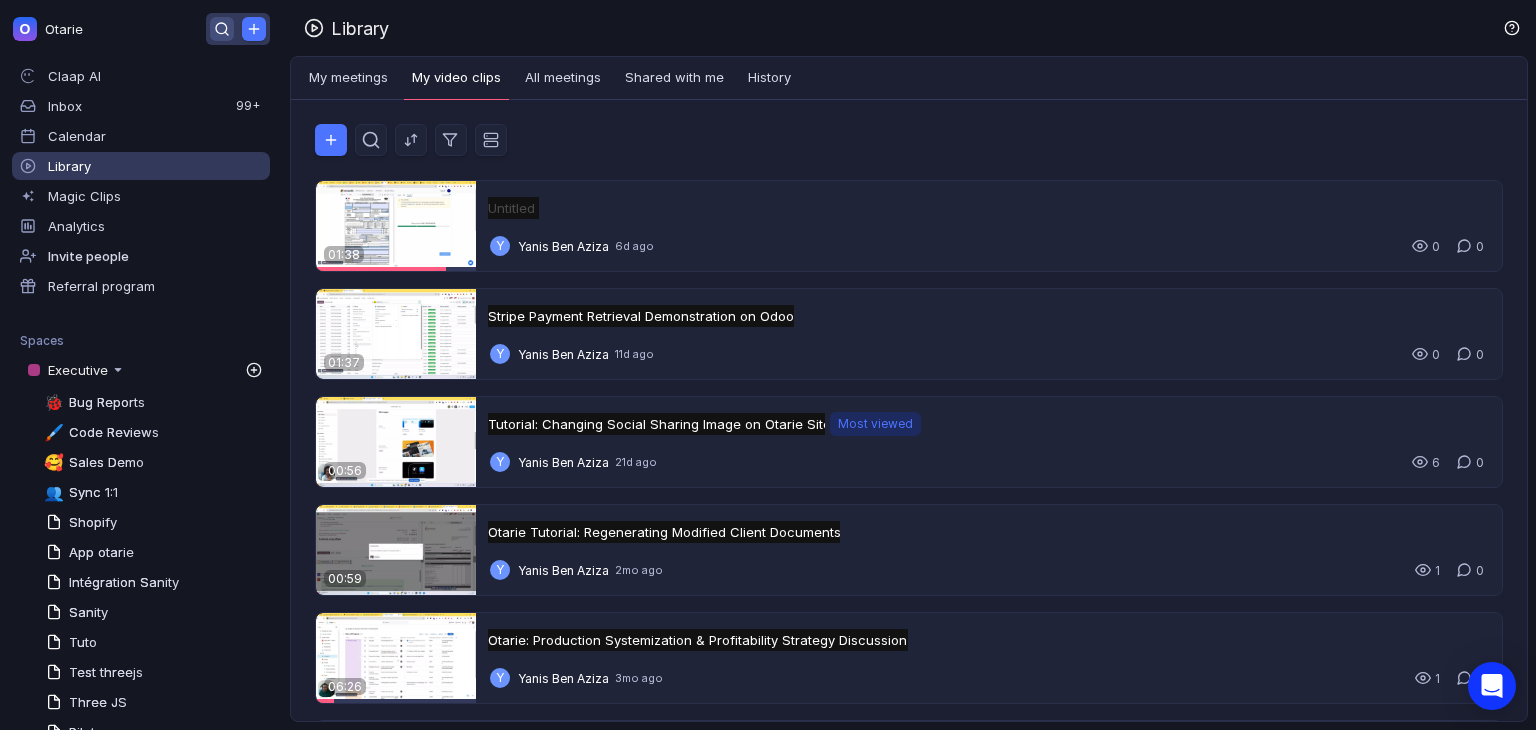 click at bounding box center (222, 29) 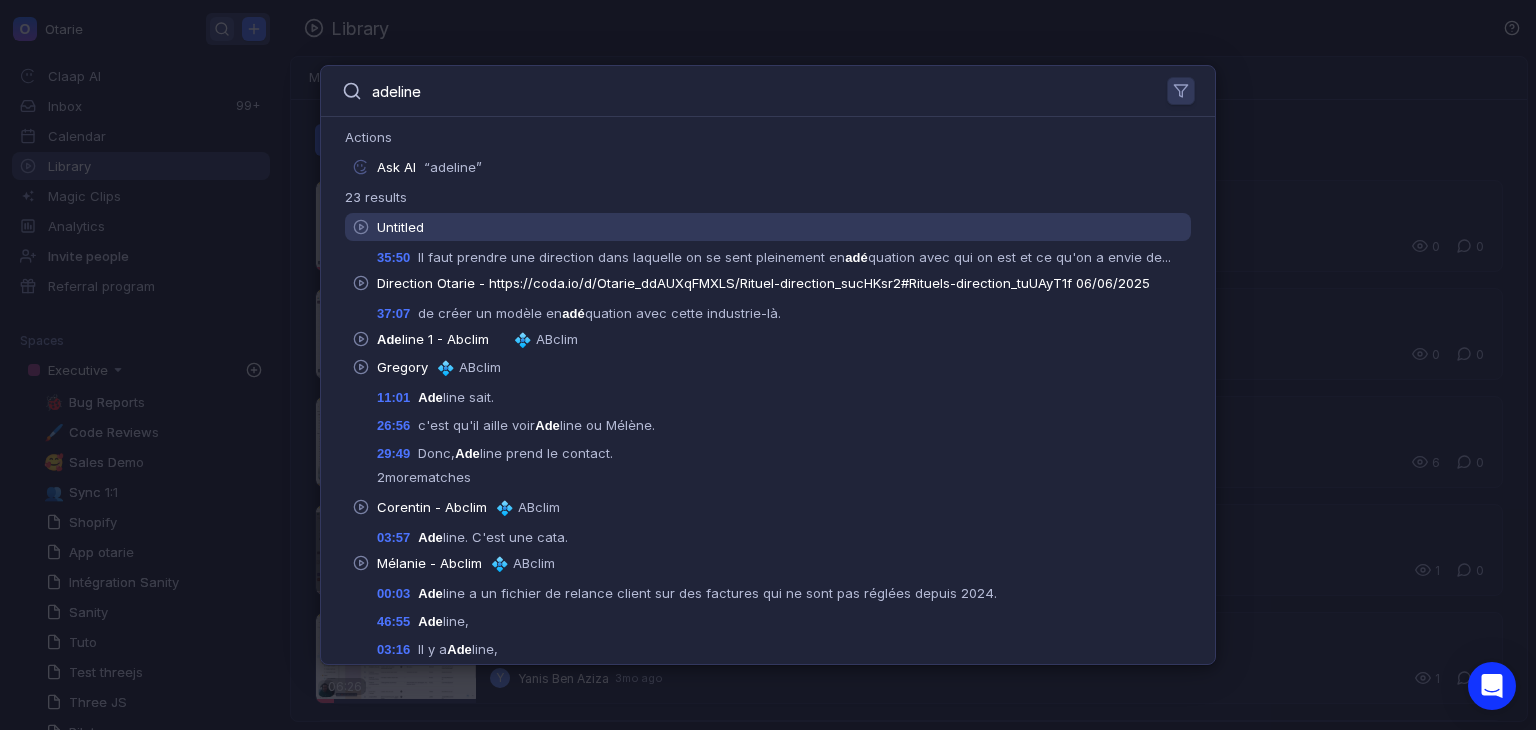 type on "adeline" 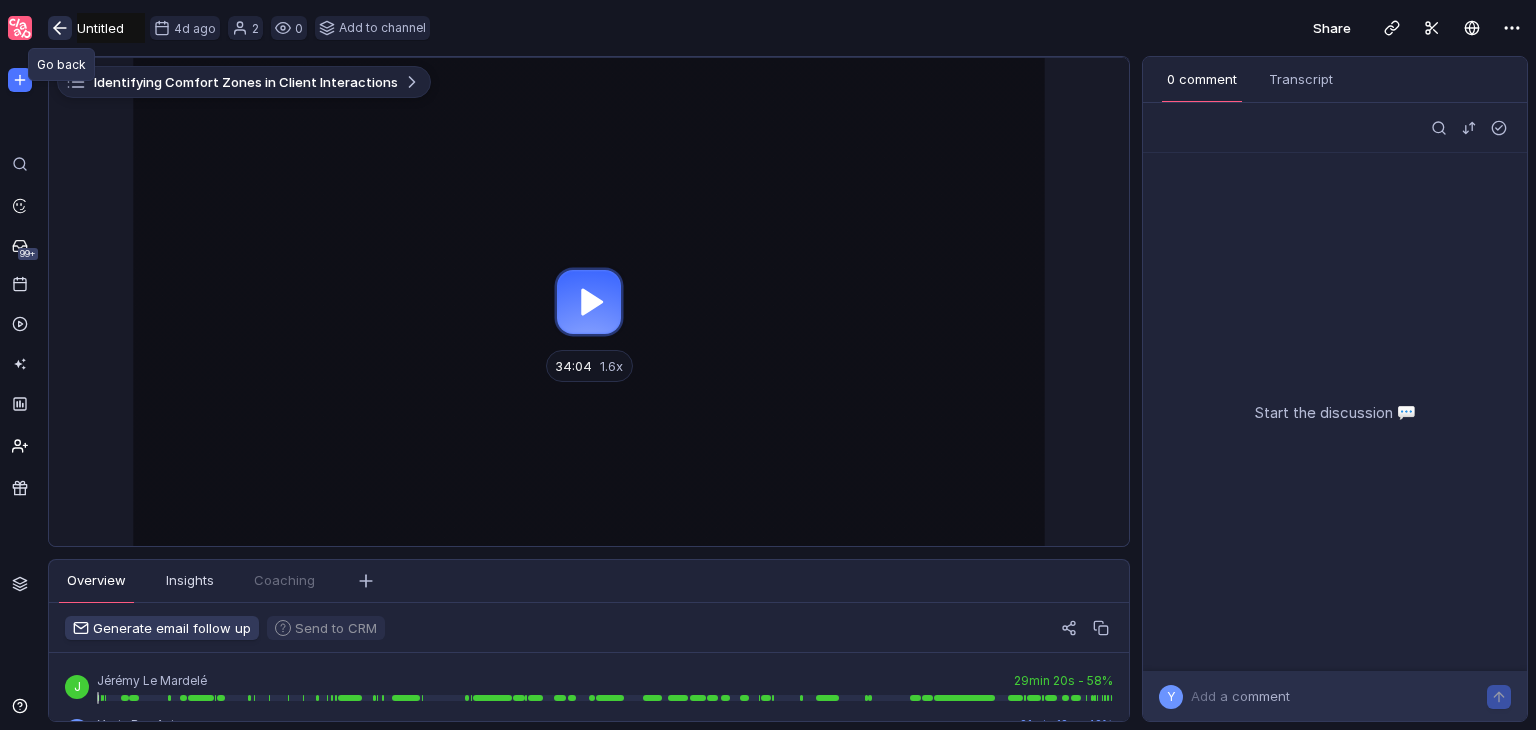 click at bounding box center (60, 28) 